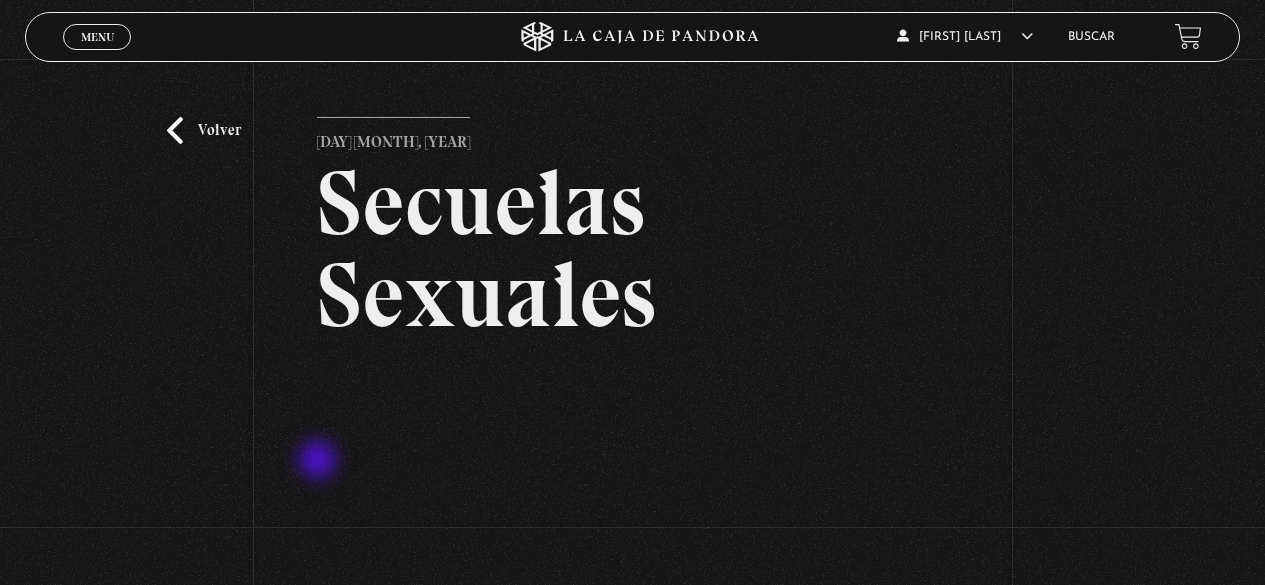 scroll, scrollTop: 253, scrollLeft: 0, axis: vertical 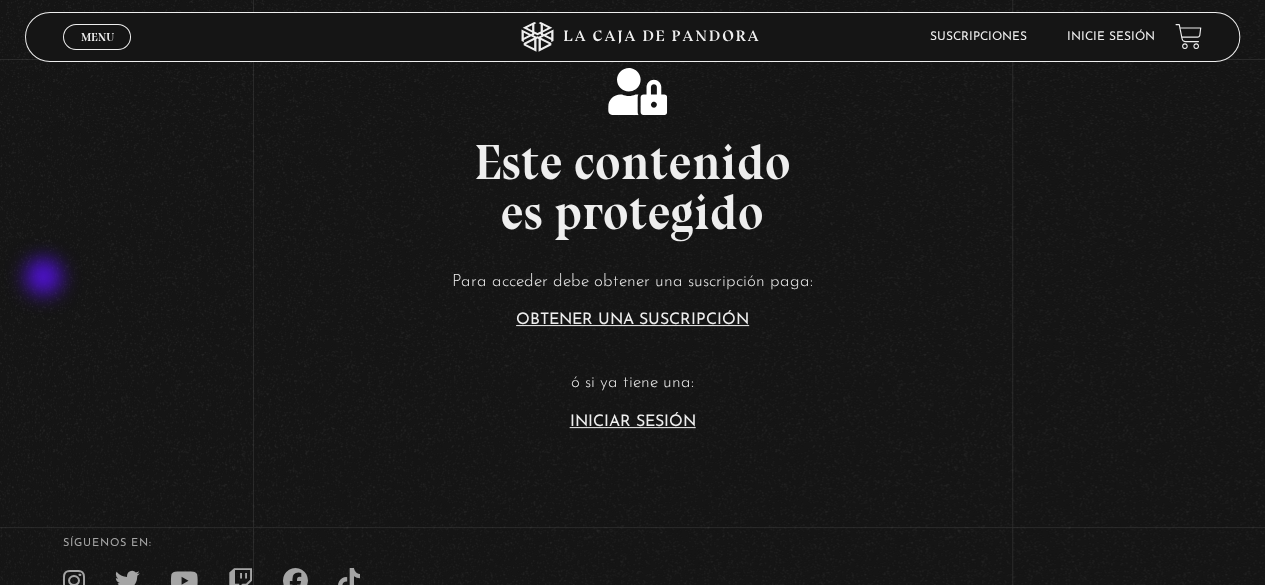 click on "Para acceder debe obtener una suscripción paga:" at bounding box center [632, 282] 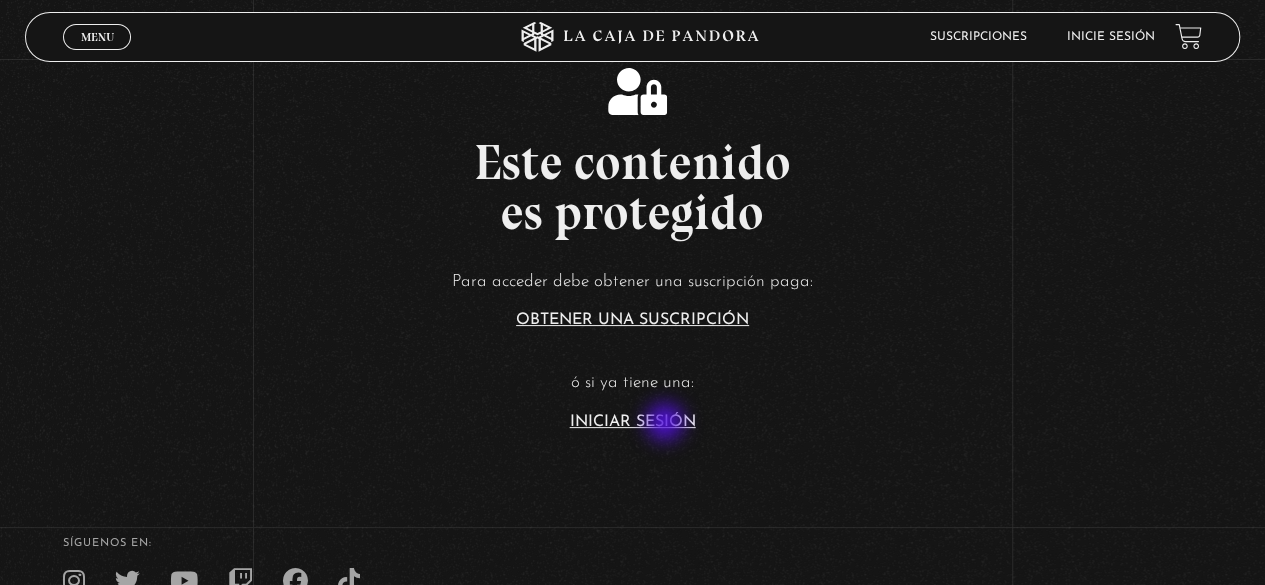 click on "Iniciar Sesión" at bounding box center [633, 422] 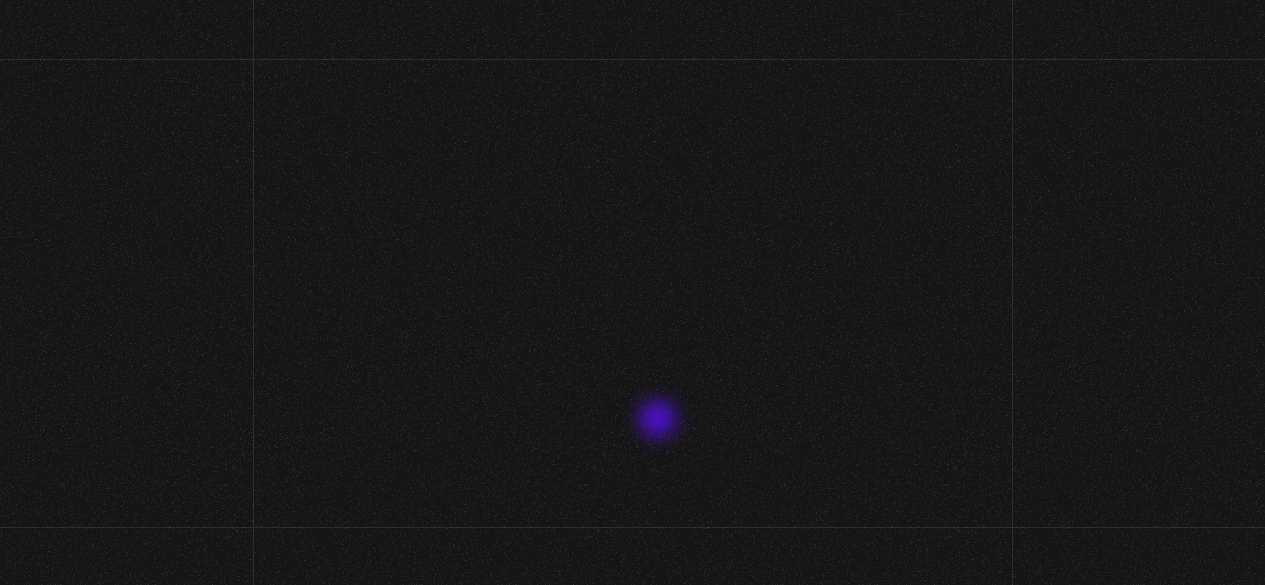 scroll, scrollTop: 0, scrollLeft: 0, axis: both 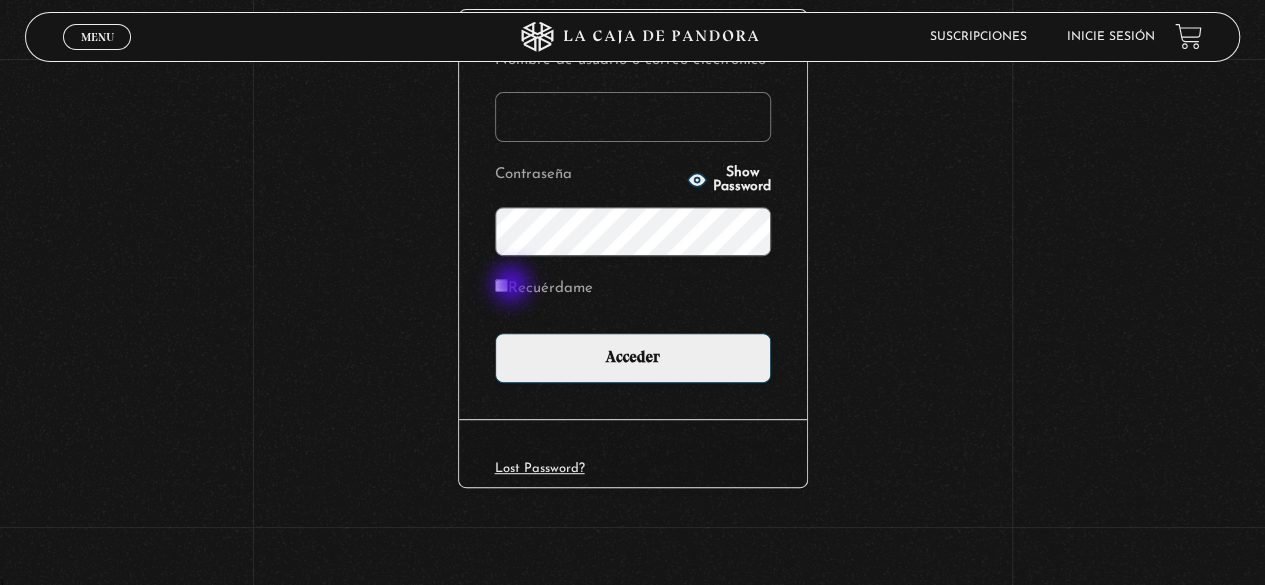type on "paovanesa08@gmail.com" 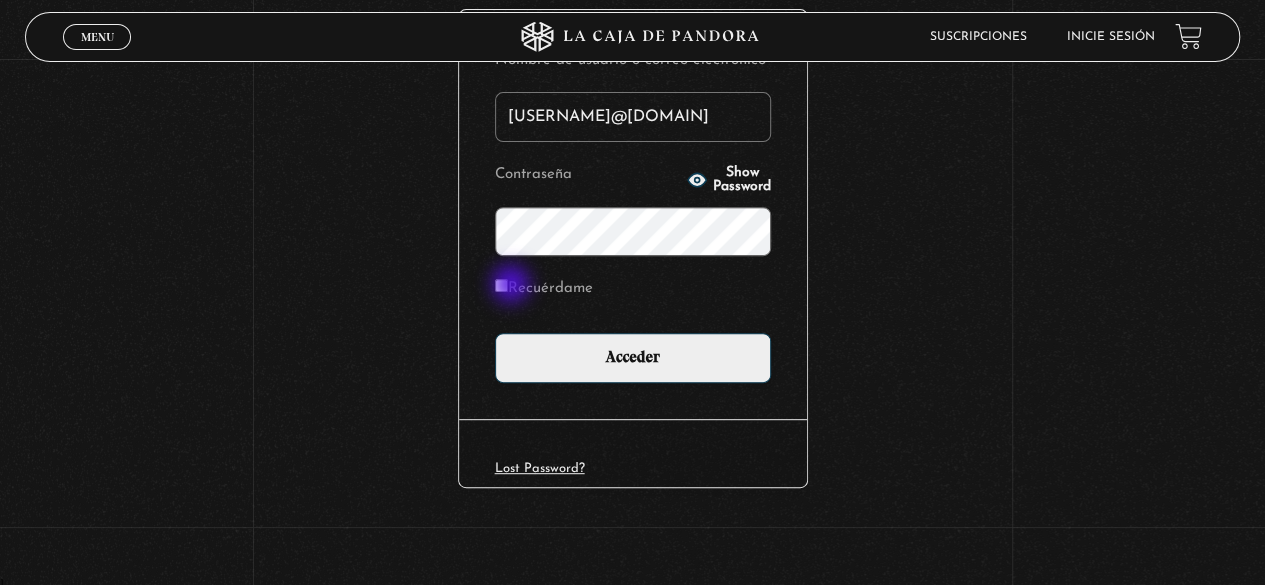 click on "Recuérdame" at bounding box center (501, 285) 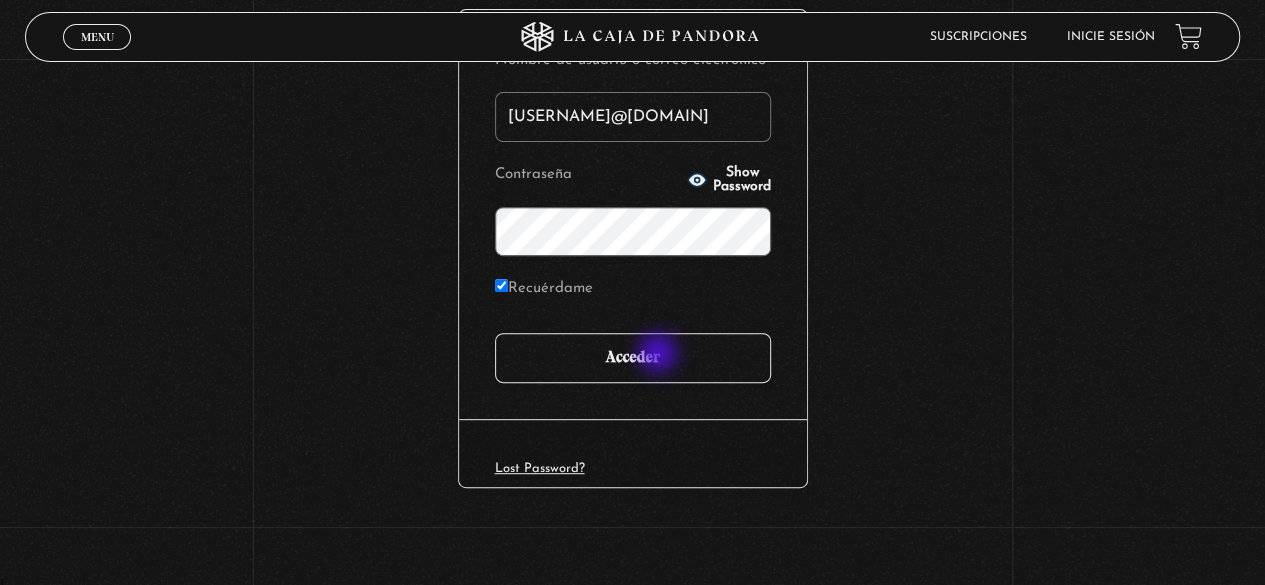 click on "Acceder" at bounding box center [633, 358] 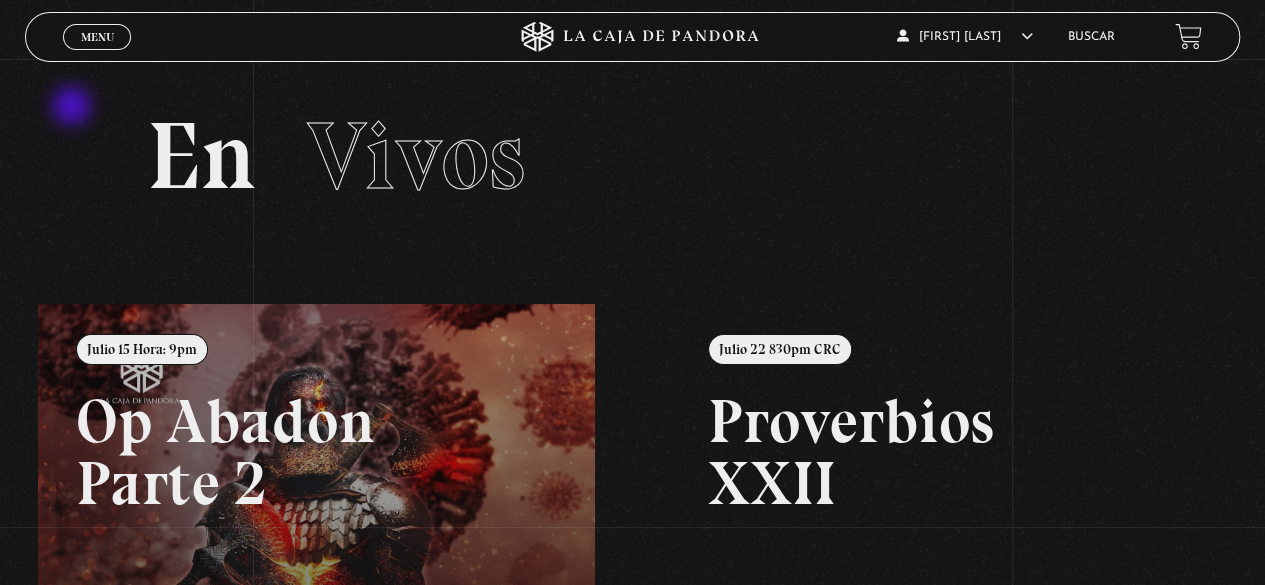 scroll, scrollTop: 0, scrollLeft: 0, axis: both 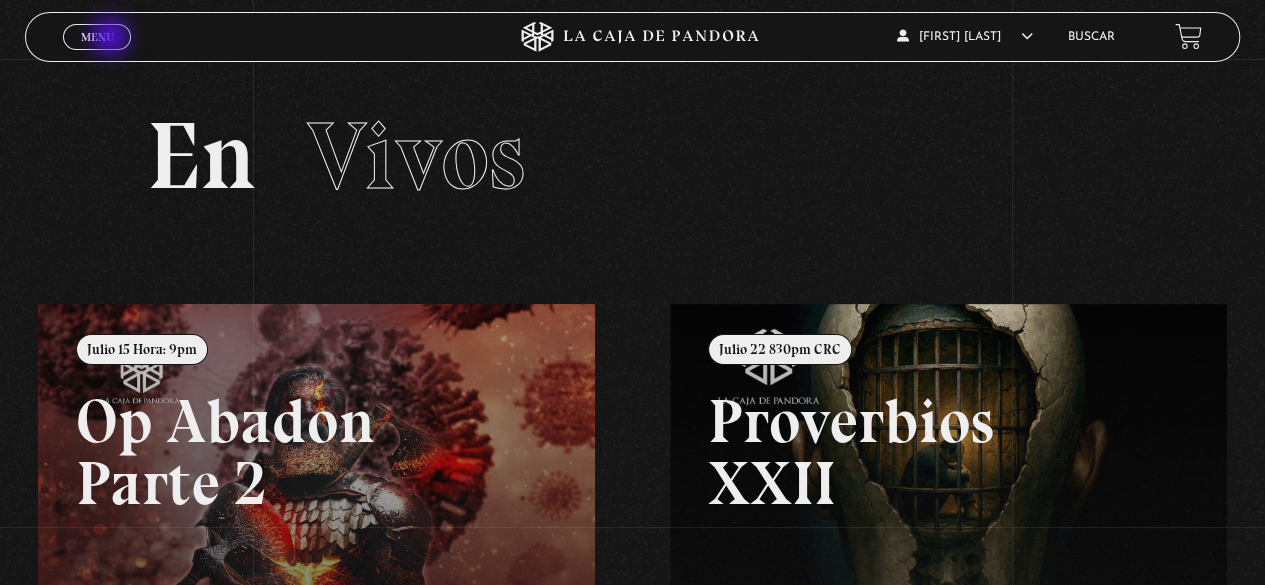 click on "Menu" at bounding box center (97, 37) 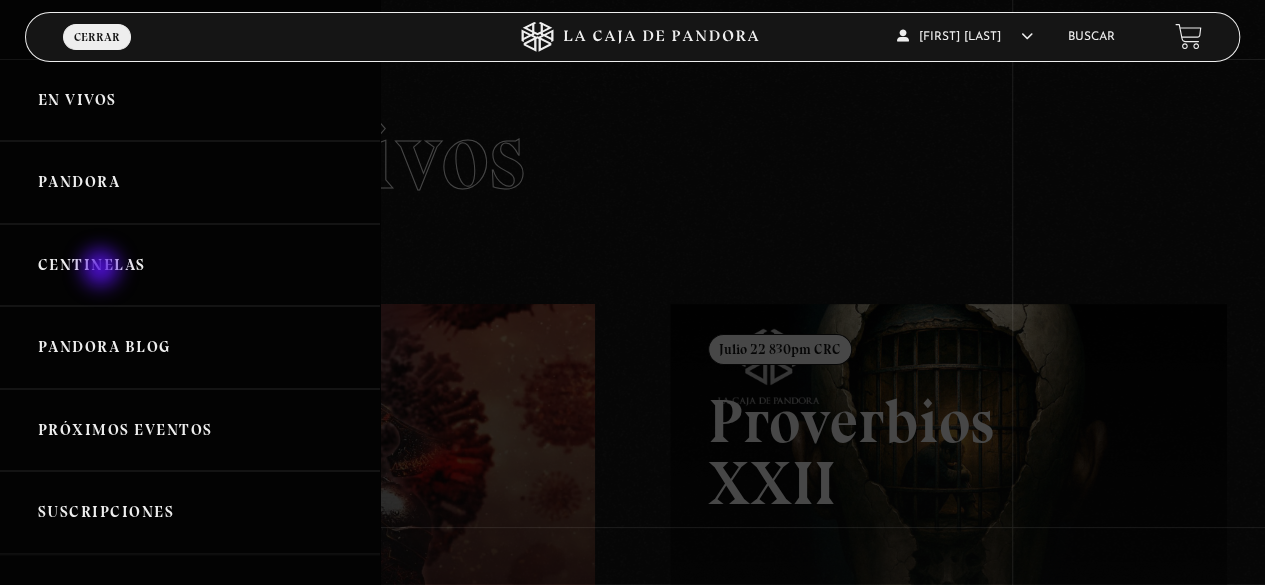 click on "Centinelas" at bounding box center (190, 265) 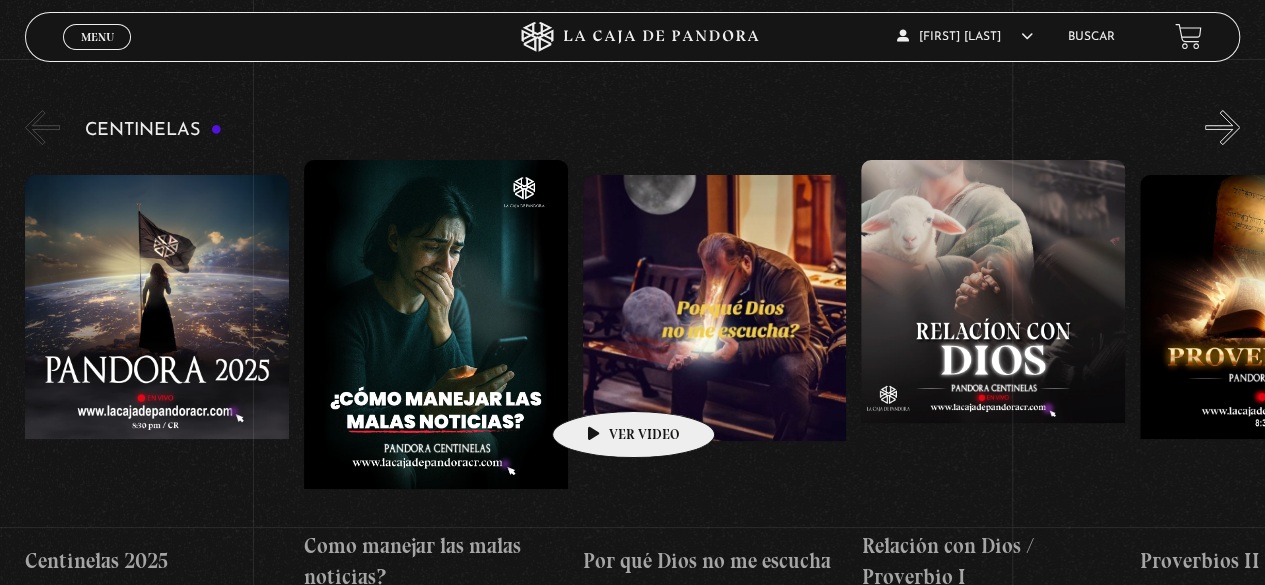 scroll, scrollTop: 198, scrollLeft: 0, axis: vertical 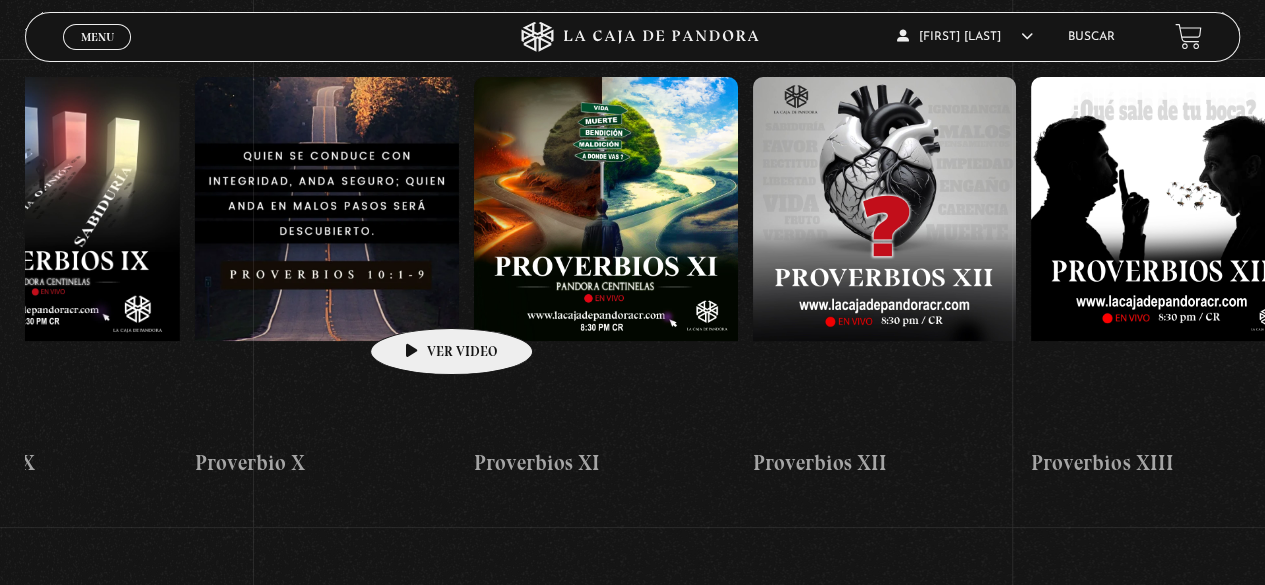 drag, startPoint x: 1050, startPoint y: 303, endPoint x: 420, endPoint y: 298, distance: 630.01984 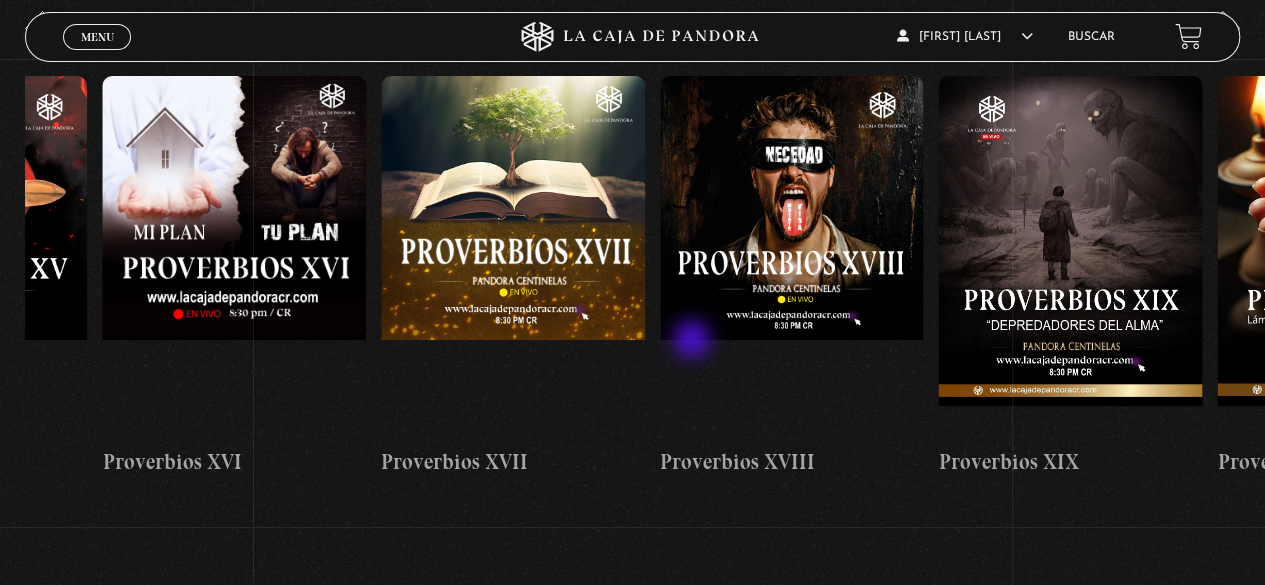 drag, startPoint x: 1025, startPoint y: 286, endPoint x: 682, endPoint y: 343, distance: 347.7039 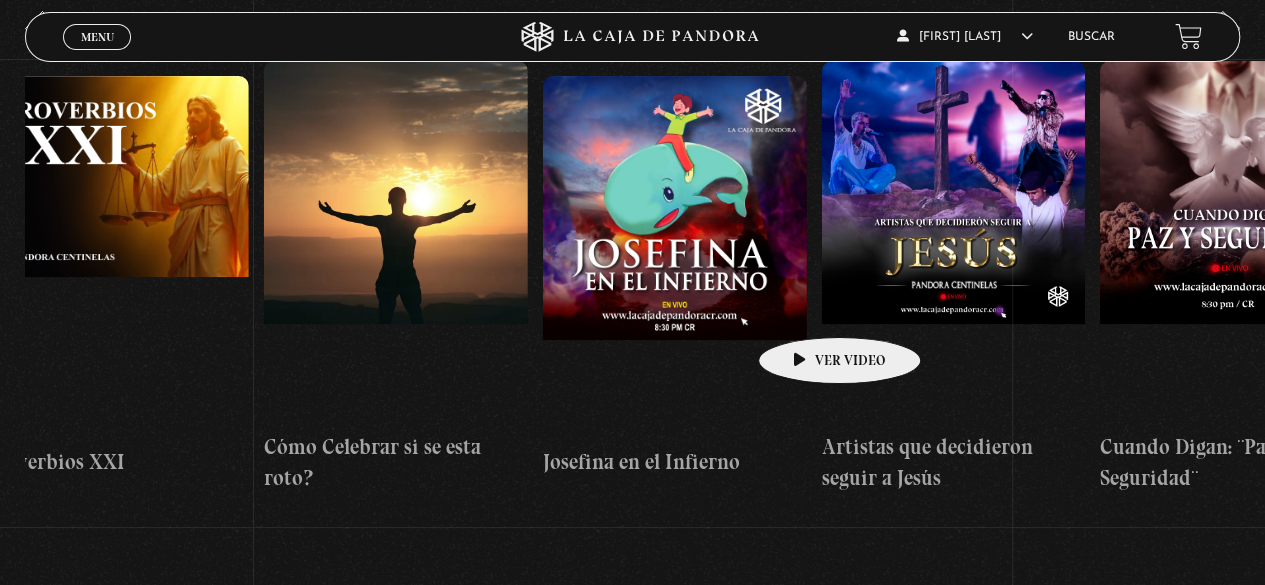 scroll, scrollTop: 0, scrollLeft: 6476, axis: horizontal 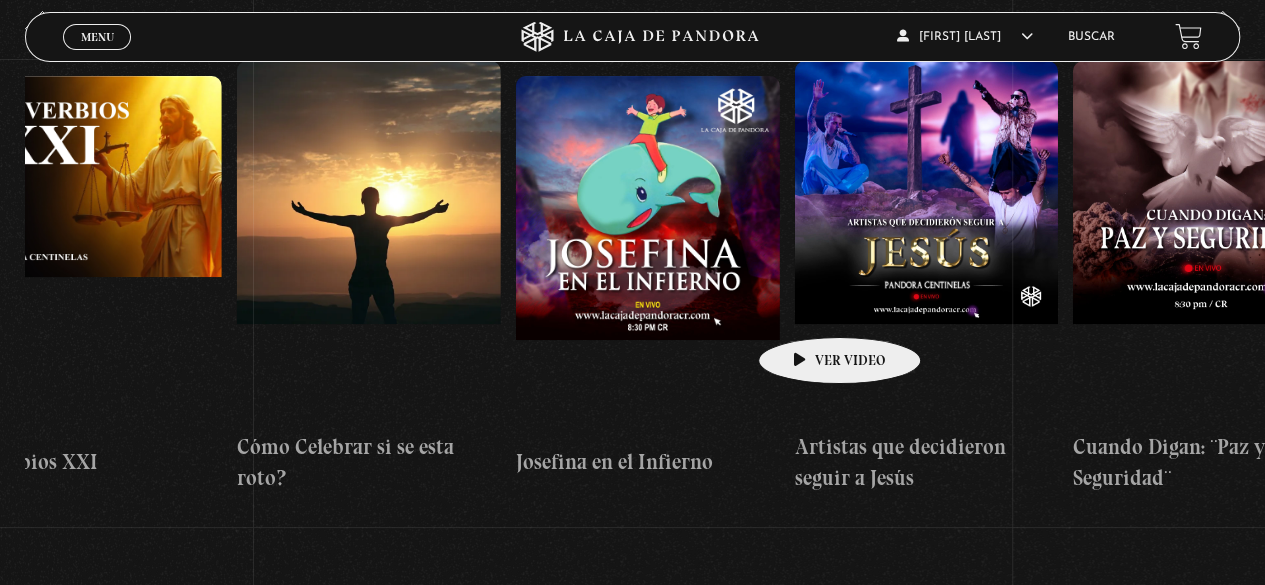 drag, startPoint x: 1083, startPoint y: 294, endPoint x: 797, endPoint y: 307, distance: 286.2953 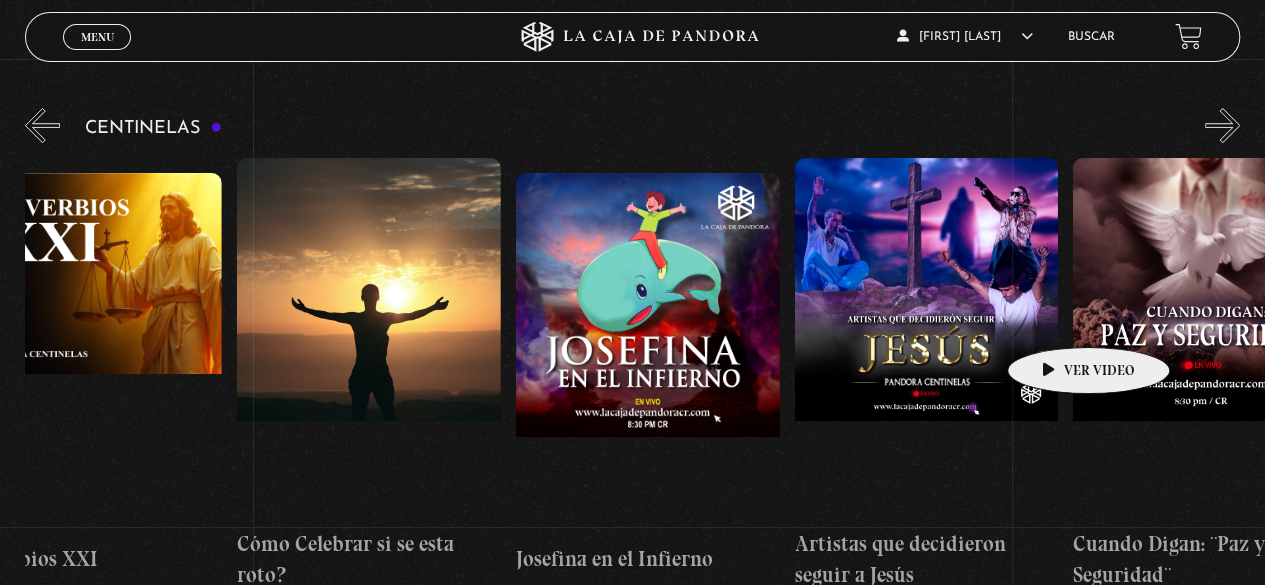 scroll, scrollTop: 199, scrollLeft: 0, axis: vertical 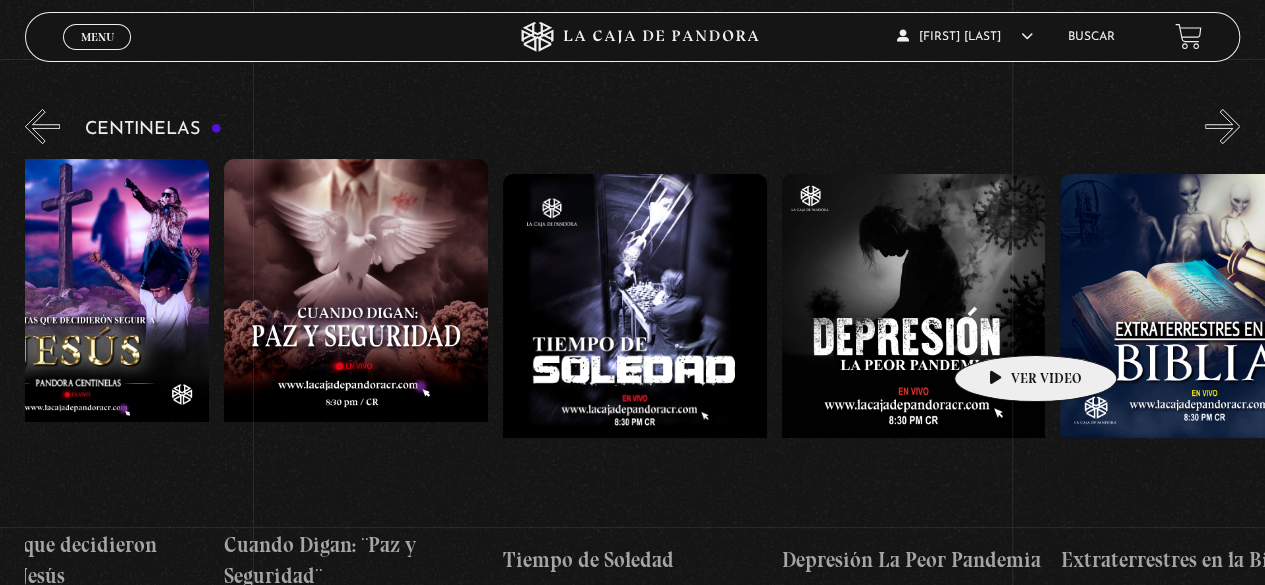 drag, startPoint x: 1162, startPoint y: 322, endPoint x: 1004, endPoint y: 325, distance: 158.02847 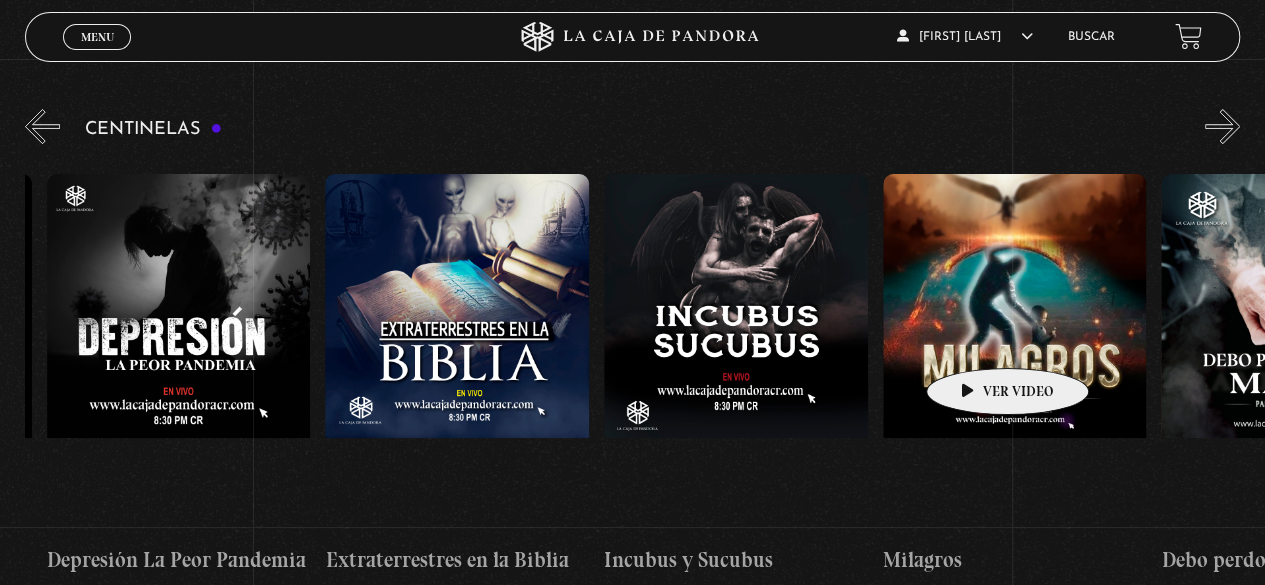drag, startPoint x: 1106, startPoint y: 336, endPoint x: 975, endPoint y: 338, distance: 131.01526 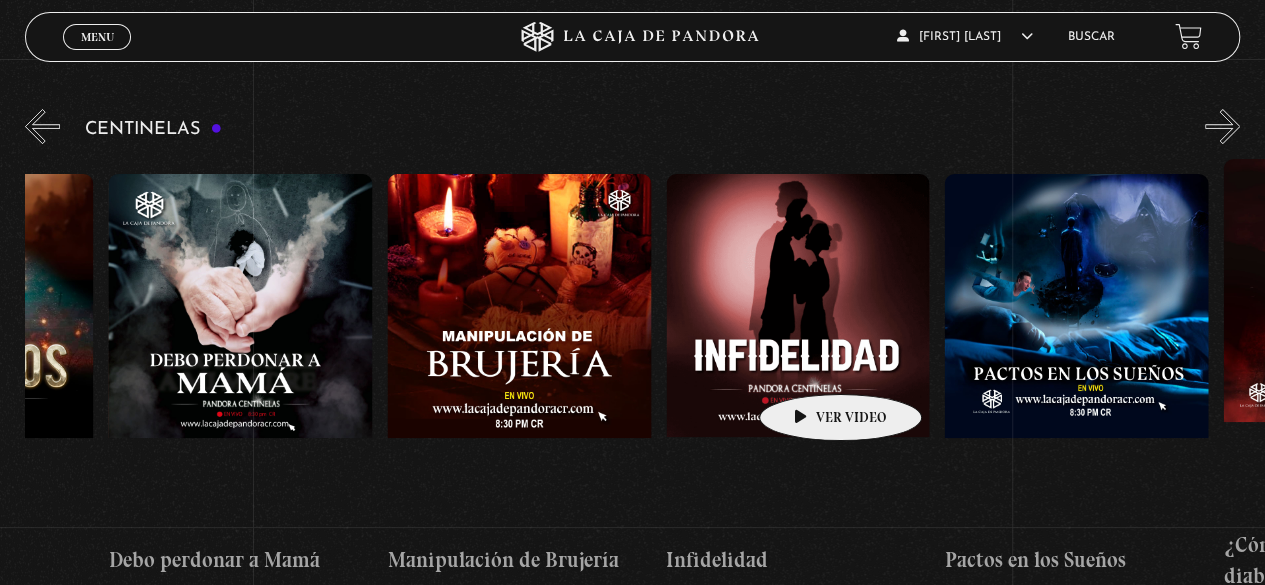 scroll, scrollTop: 0, scrollLeft: 9118, axis: horizontal 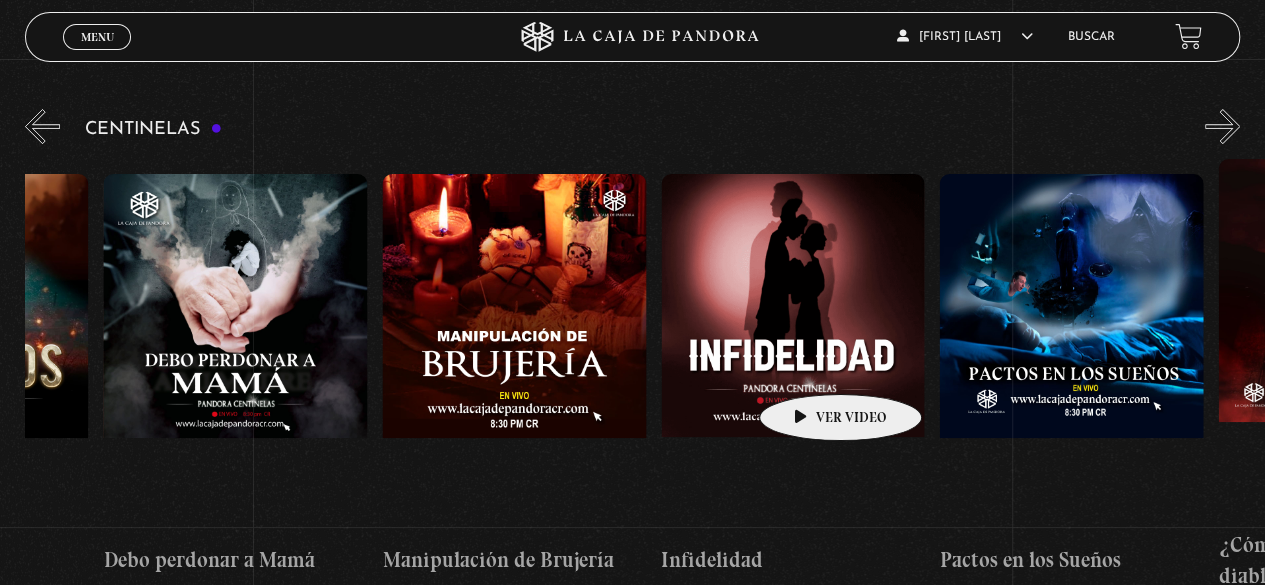 drag, startPoint x: 949, startPoint y: 363, endPoint x: 809, endPoint y: 364, distance: 140.00357 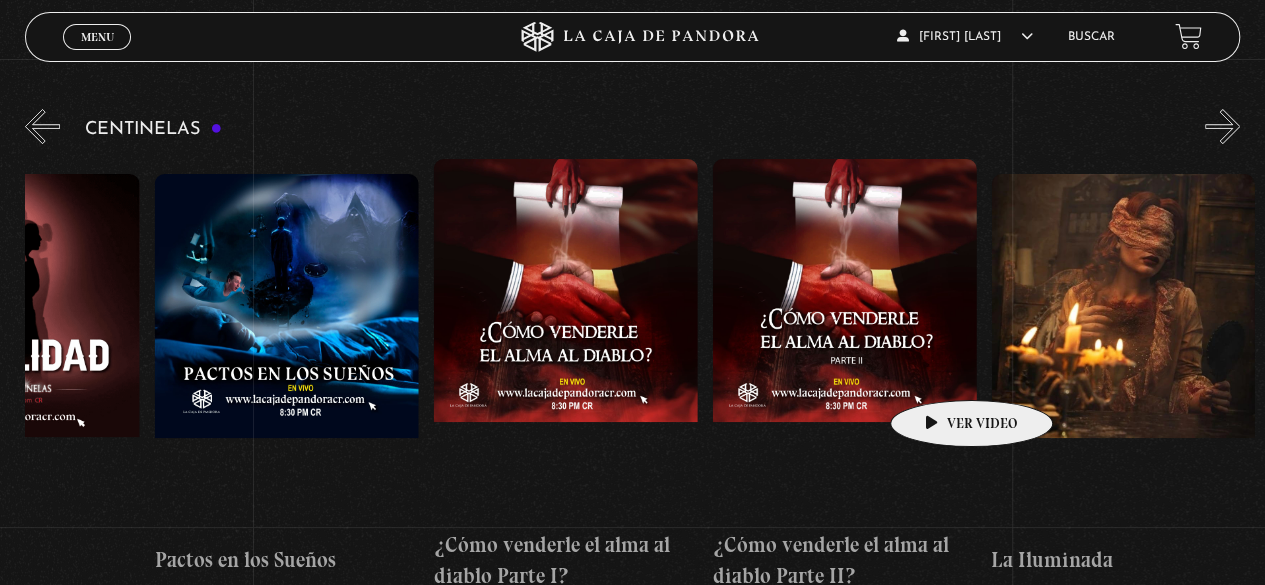 drag, startPoint x: 1096, startPoint y: 361, endPoint x: 939, endPoint y: 370, distance: 157.25775 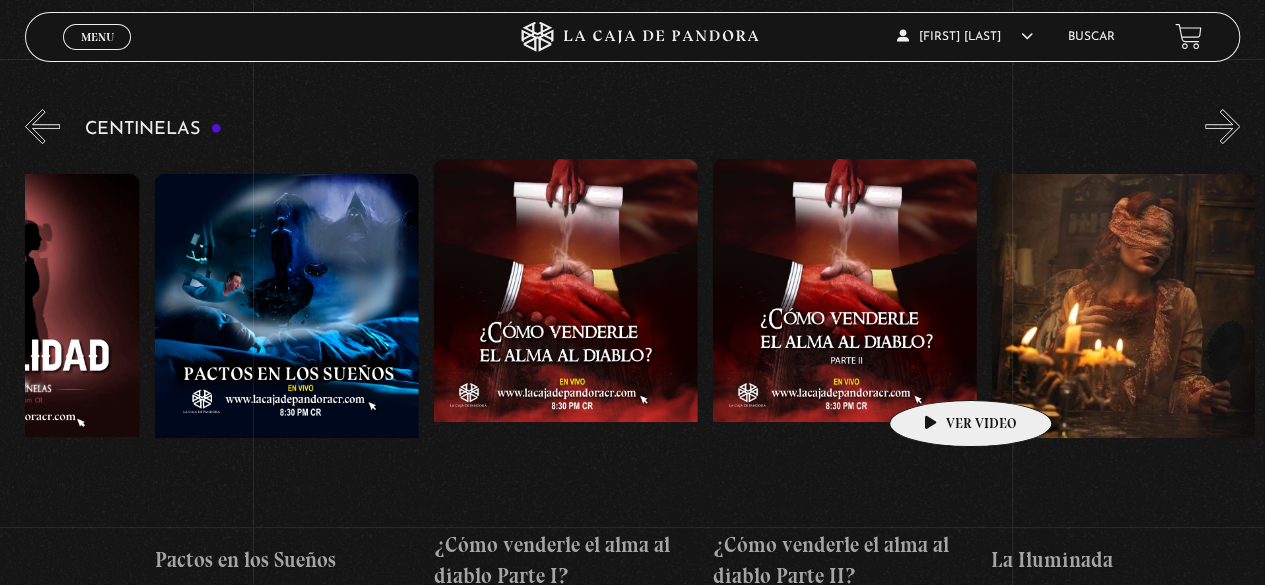 scroll, scrollTop: 0, scrollLeft: 9907, axis: horizontal 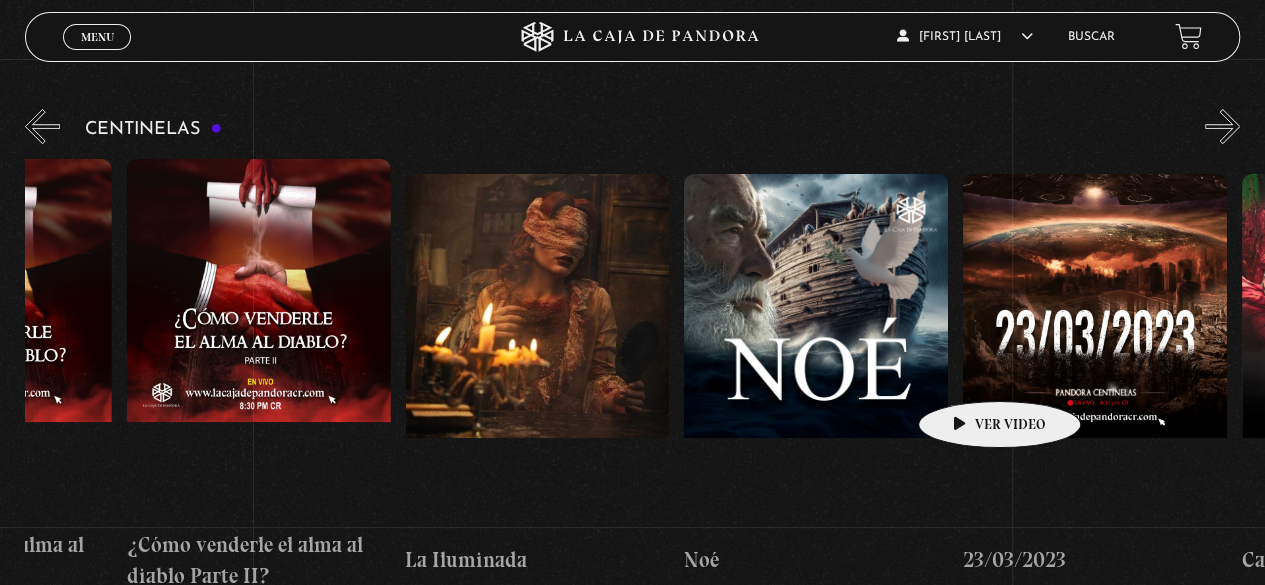drag, startPoint x: 1082, startPoint y: 364, endPoint x: 968, endPoint y: 371, distance: 114.21471 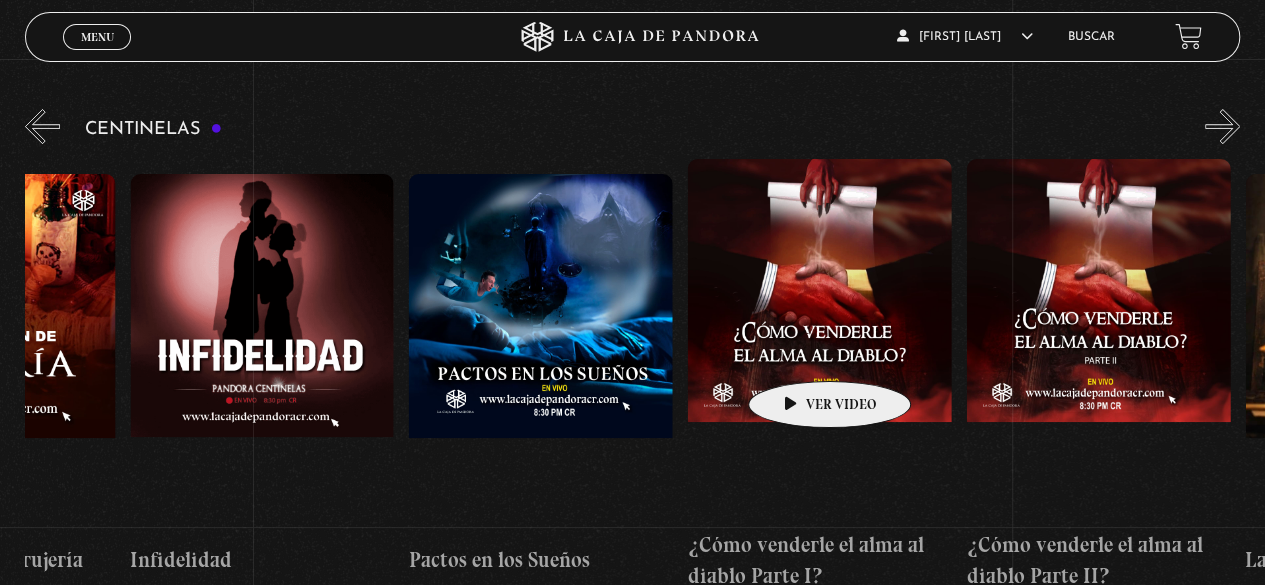 scroll, scrollTop: 0, scrollLeft: 9658, axis: horizontal 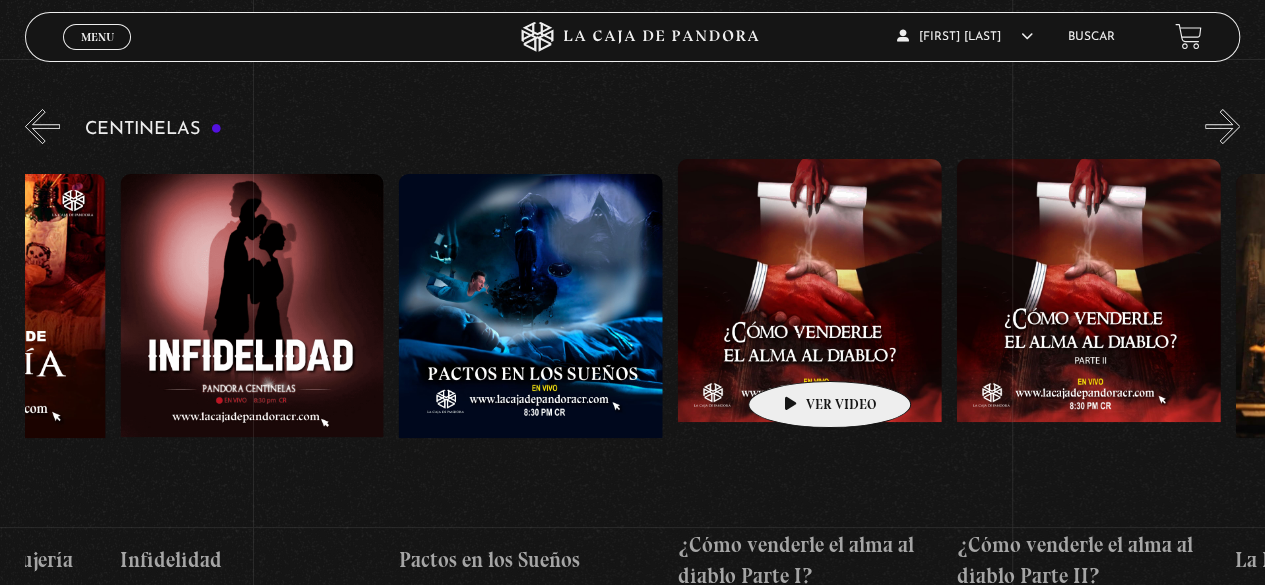 drag, startPoint x: 637, startPoint y: 339, endPoint x: 793, endPoint y: 355, distance: 156.81836 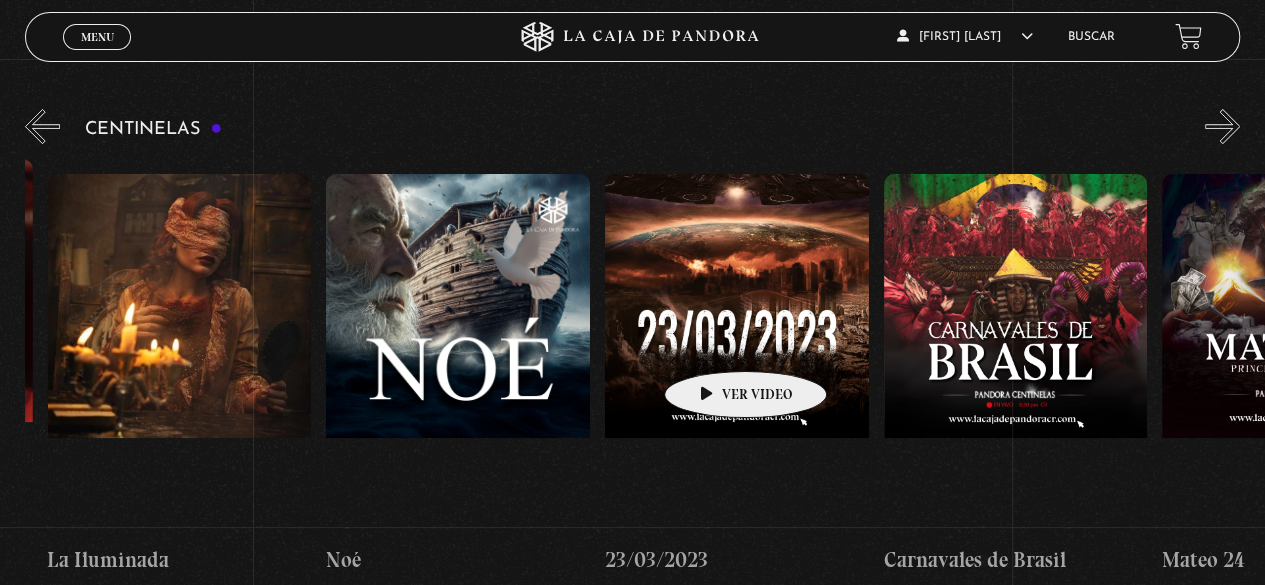scroll, scrollTop: 0, scrollLeft: 10866, axis: horizontal 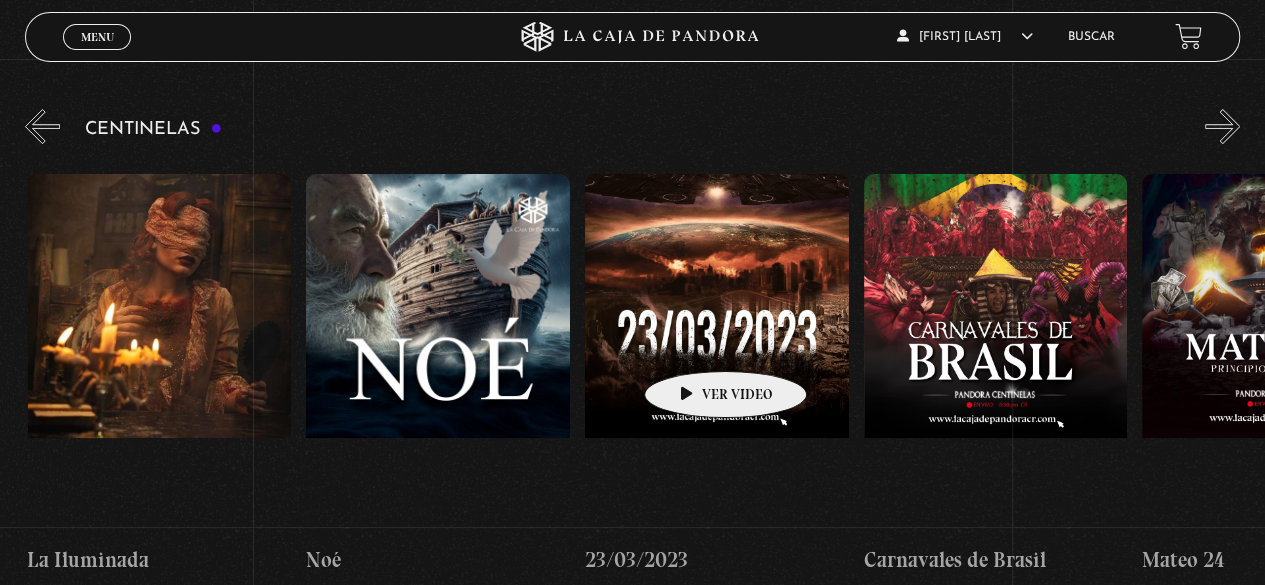 drag, startPoint x: 934, startPoint y: 336, endPoint x: 694, endPoint y: 341, distance: 240.05208 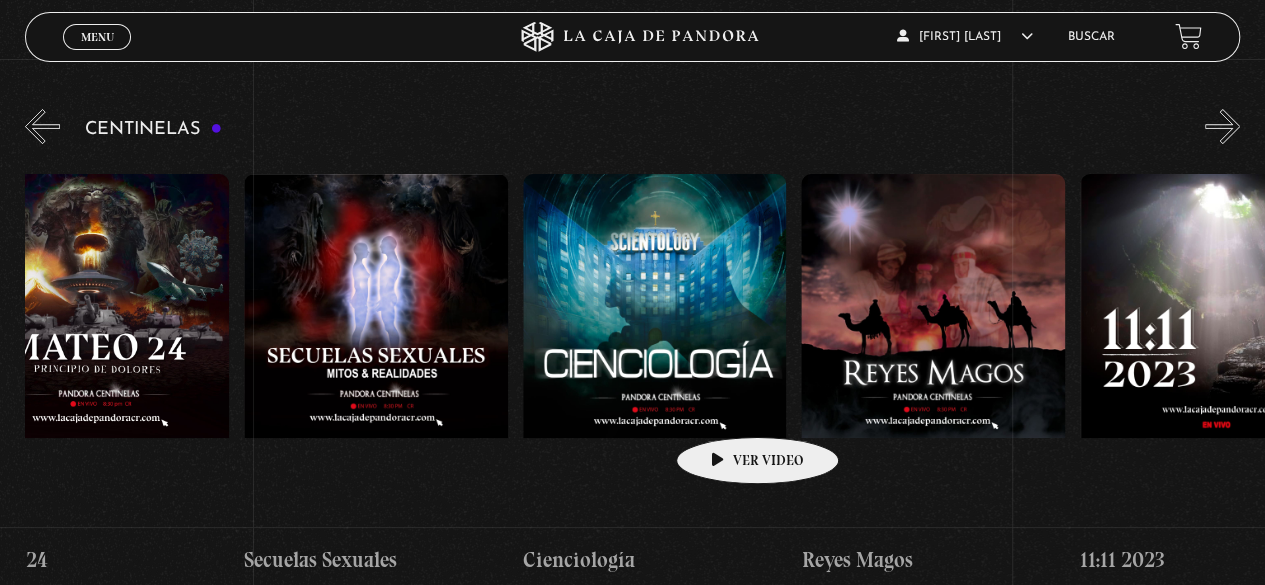 scroll, scrollTop: 0, scrollLeft: 12048, axis: horizontal 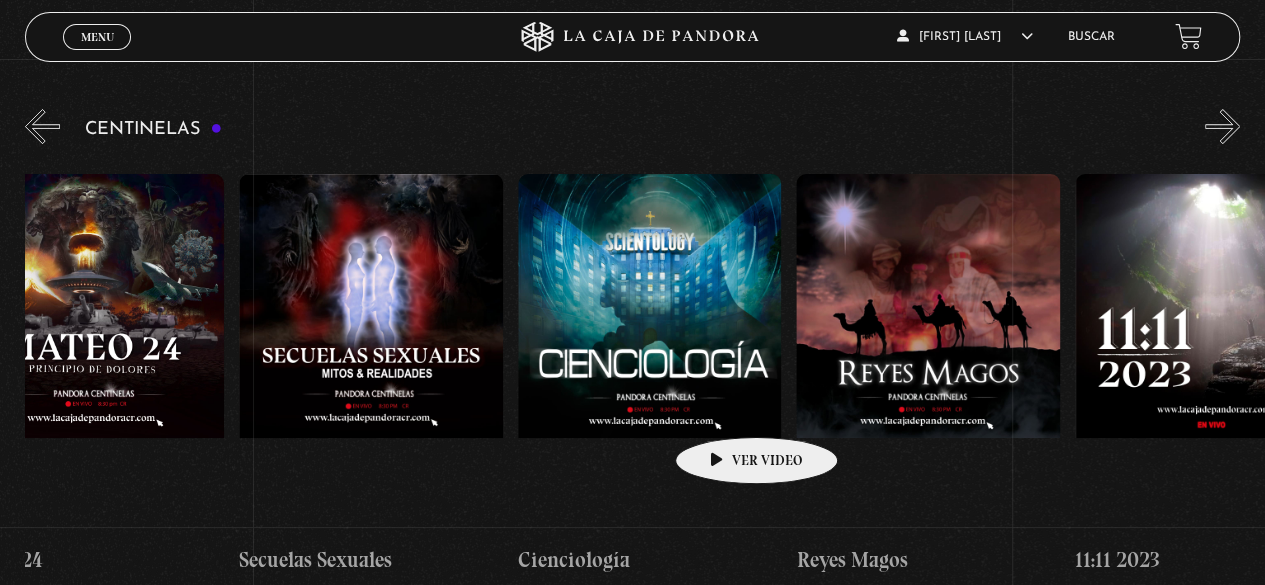 drag, startPoint x: 952, startPoint y: 387, endPoint x: 725, endPoint y: 407, distance: 227.87935 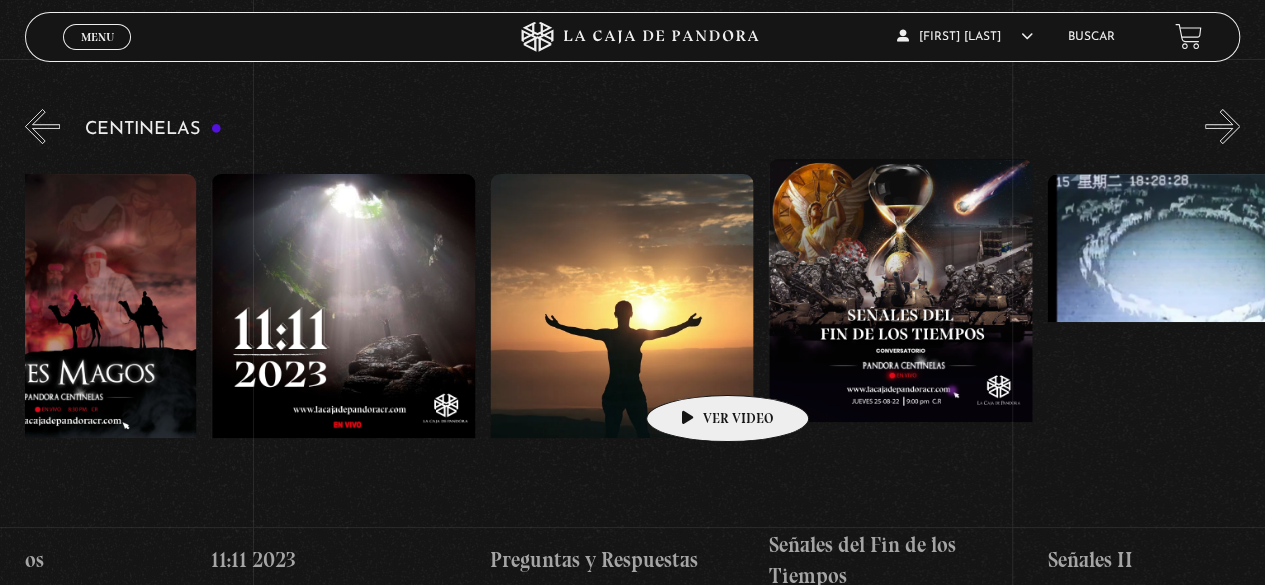 drag, startPoint x: 862, startPoint y: 357, endPoint x: 696, endPoint y: 365, distance: 166.19266 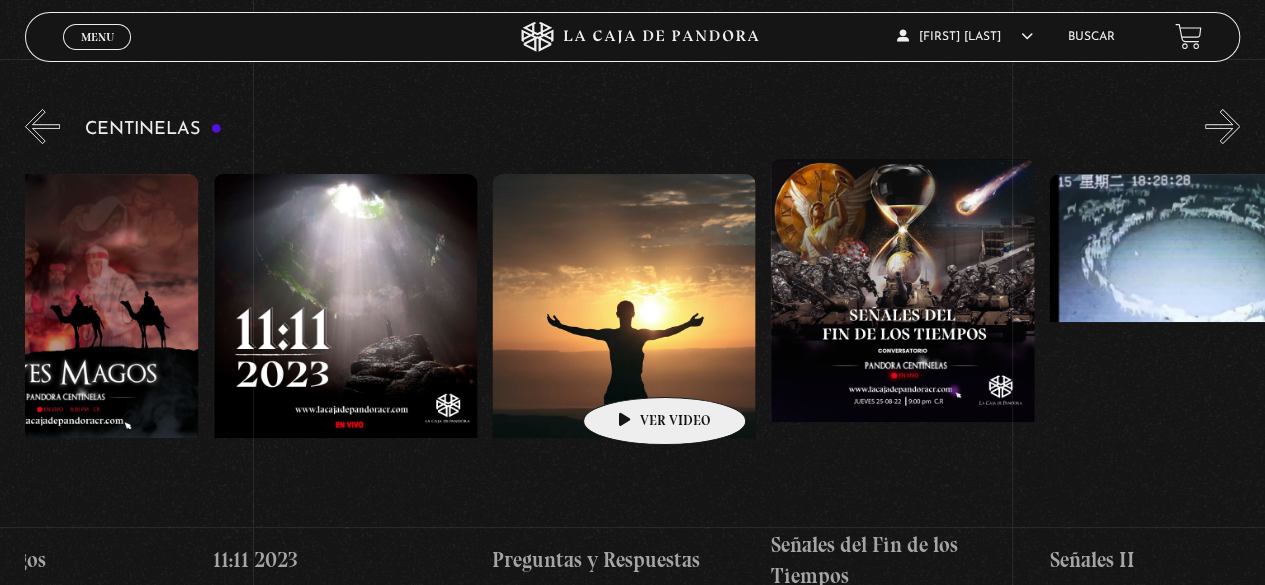 scroll, scrollTop: 0, scrollLeft: 13126, axis: horizontal 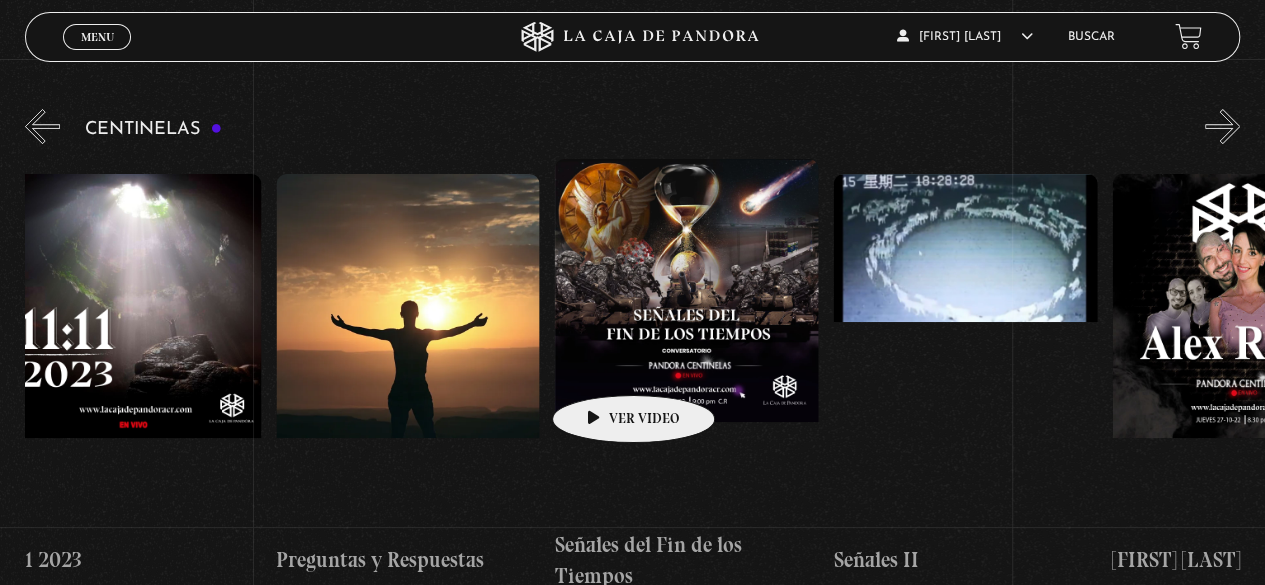 drag, startPoint x: 648, startPoint y: 361, endPoint x: 602, endPoint y: 365, distance: 46.173584 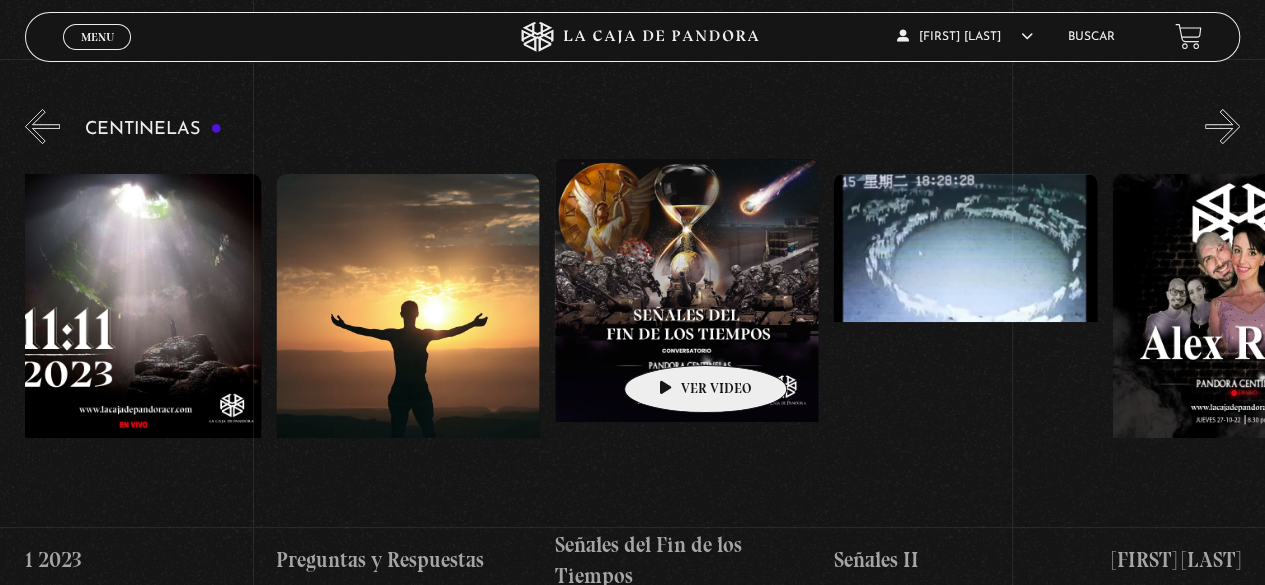 click at bounding box center [686, 339] 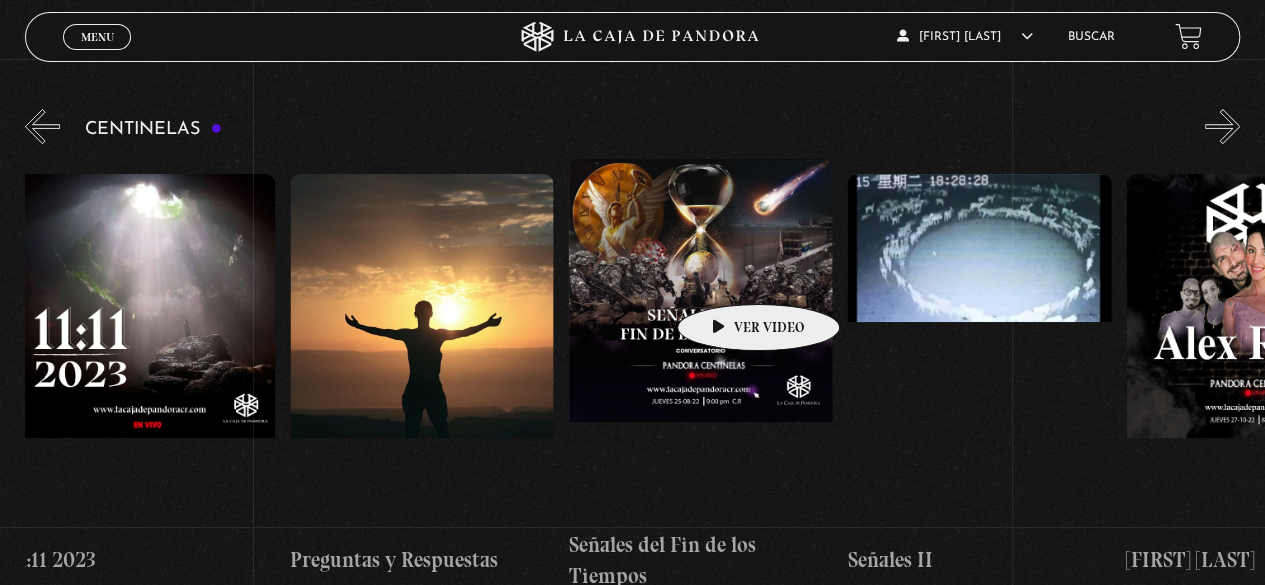 click at bounding box center [700, 339] 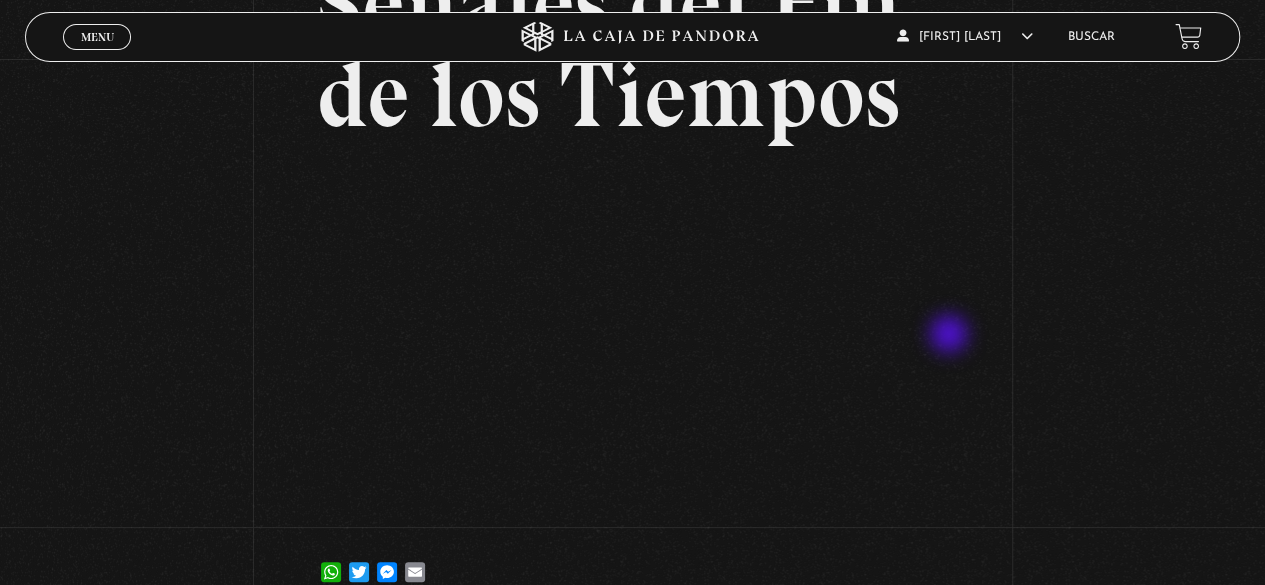 scroll, scrollTop: 199, scrollLeft: 0, axis: vertical 